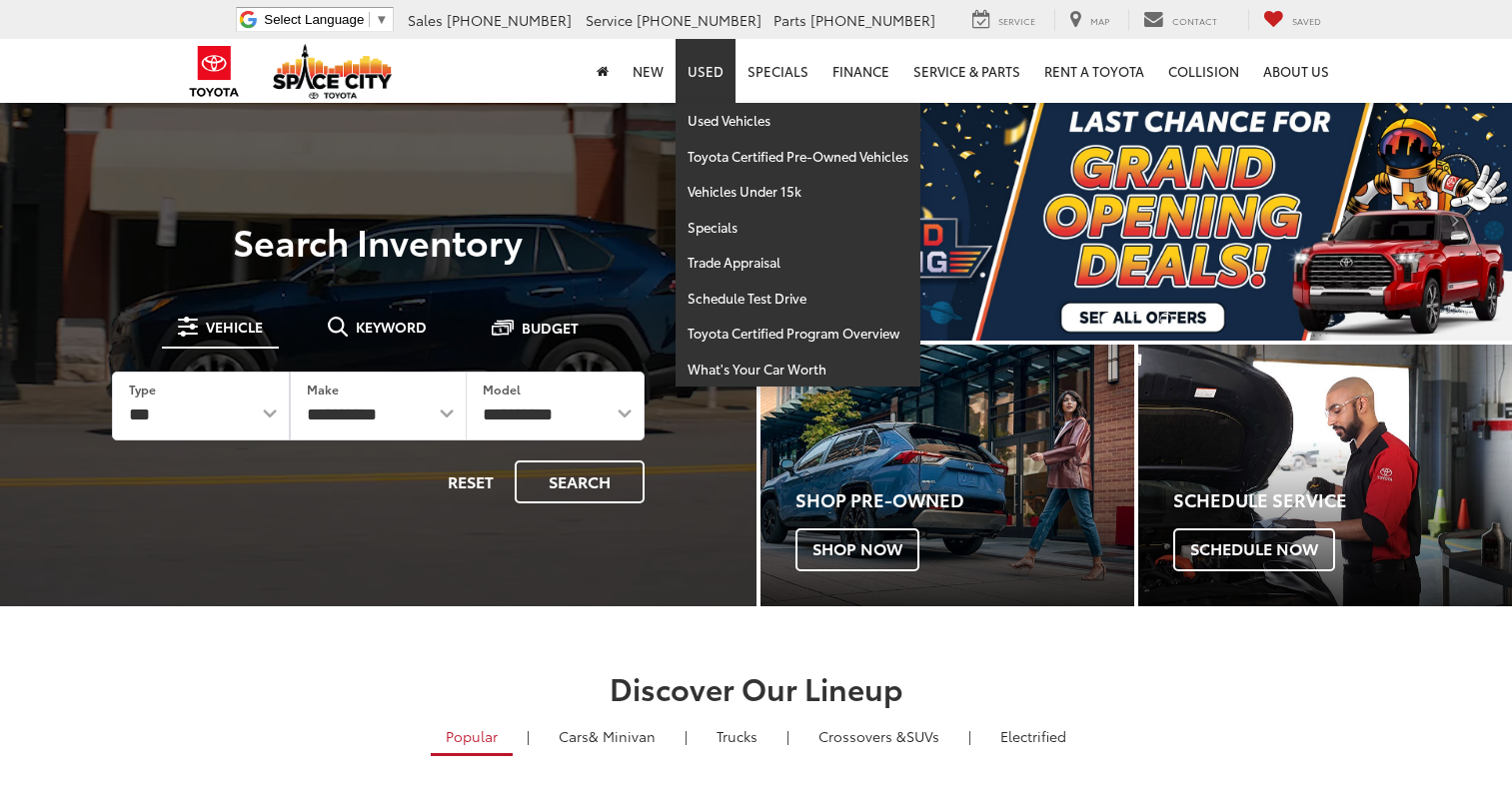 scroll, scrollTop: 0, scrollLeft: 0, axis: both 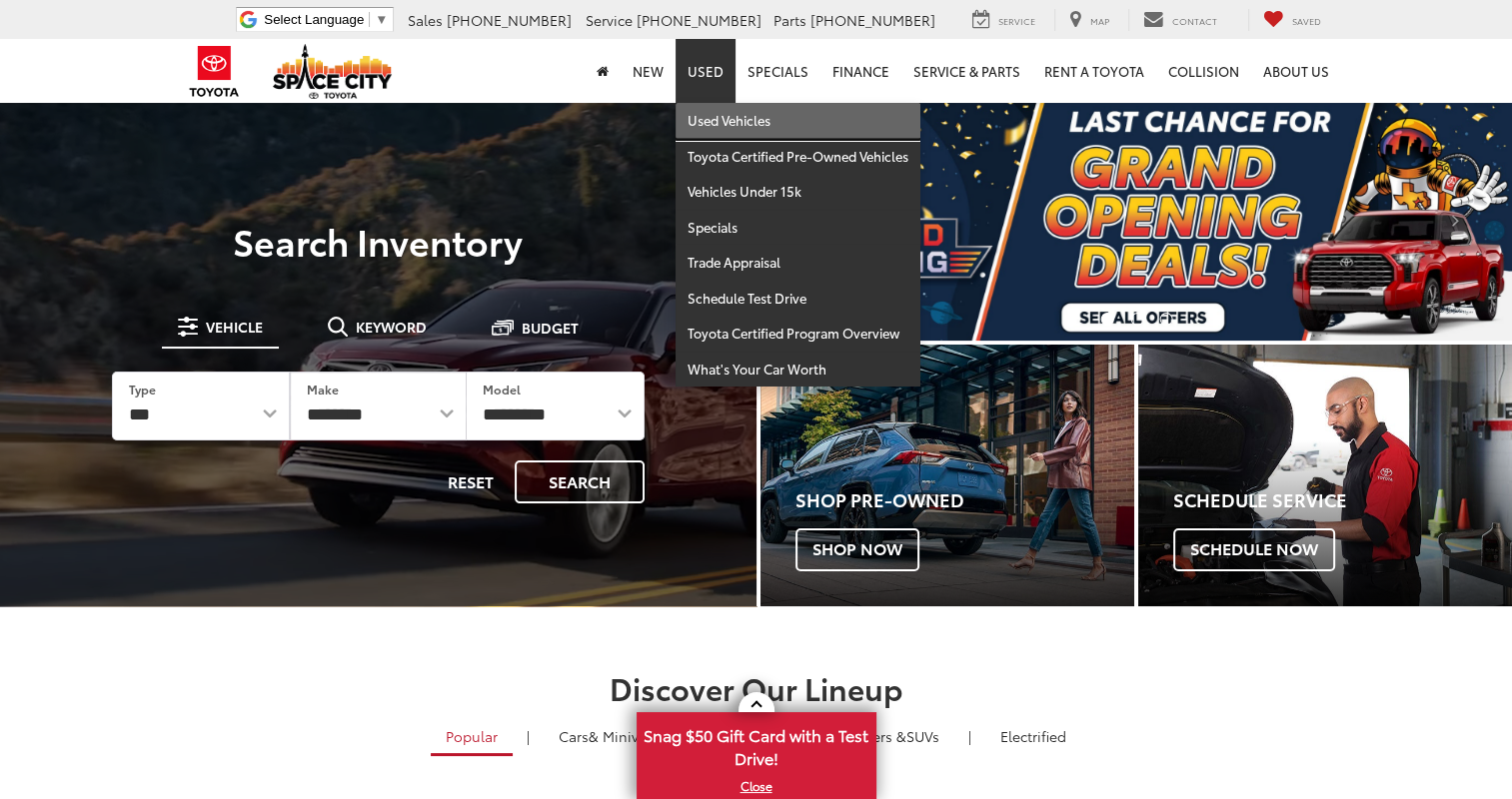 click on "Used Vehicles" at bounding box center [797, 121] 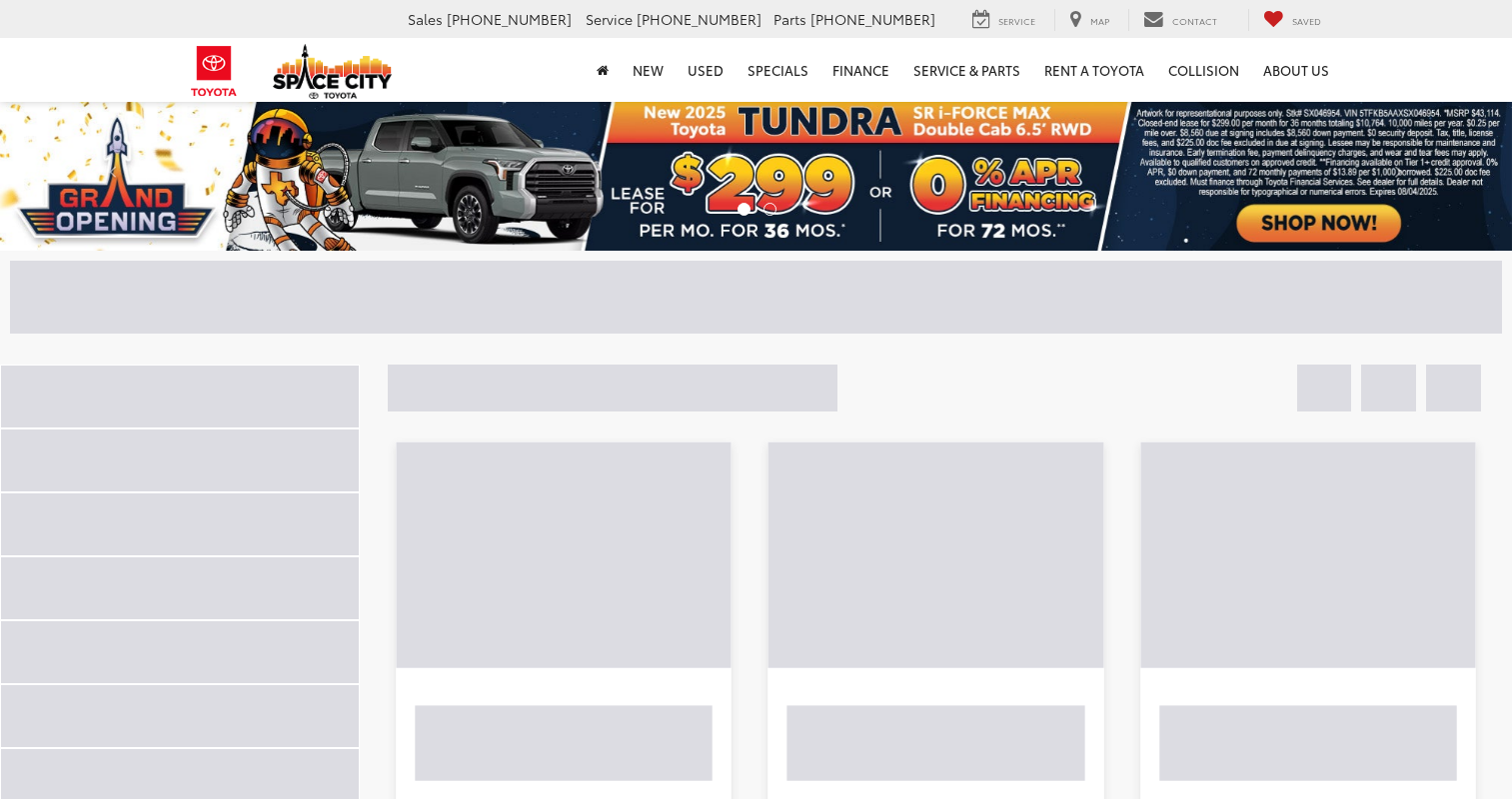 scroll, scrollTop: 0, scrollLeft: 0, axis: both 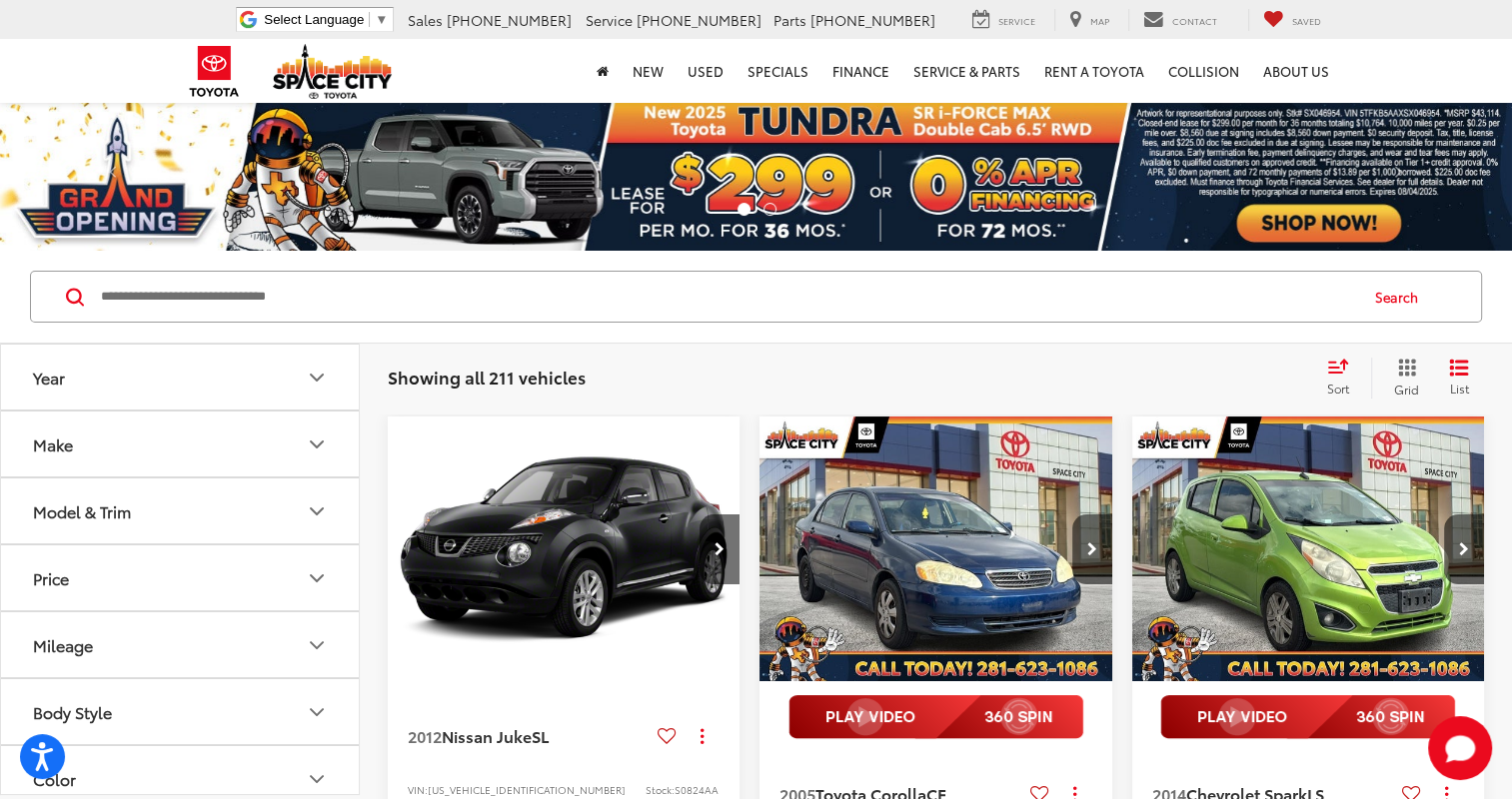 click on "Model & Trim" at bounding box center [181, 510] 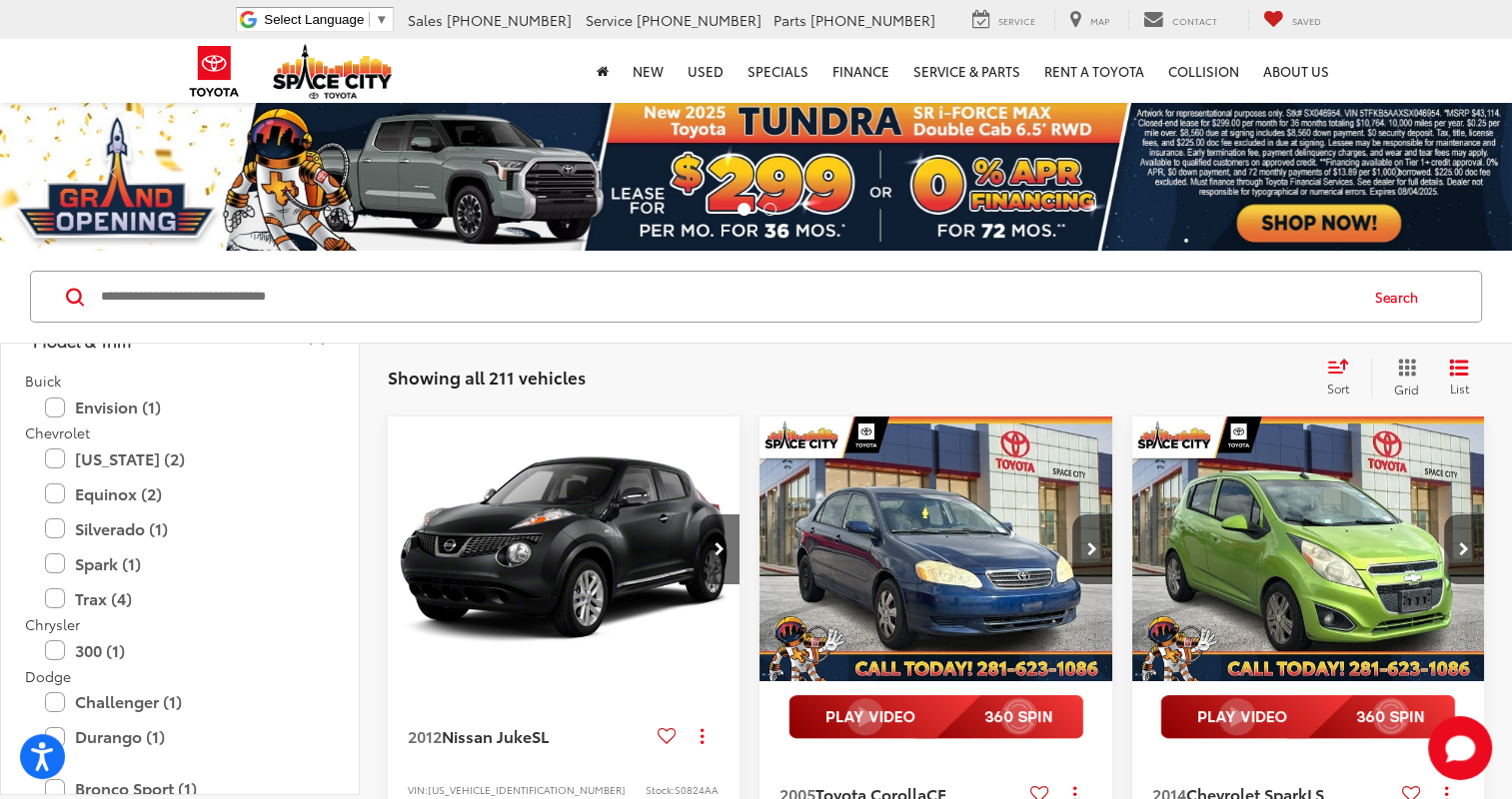 scroll, scrollTop: 200, scrollLeft: 0, axis: vertical 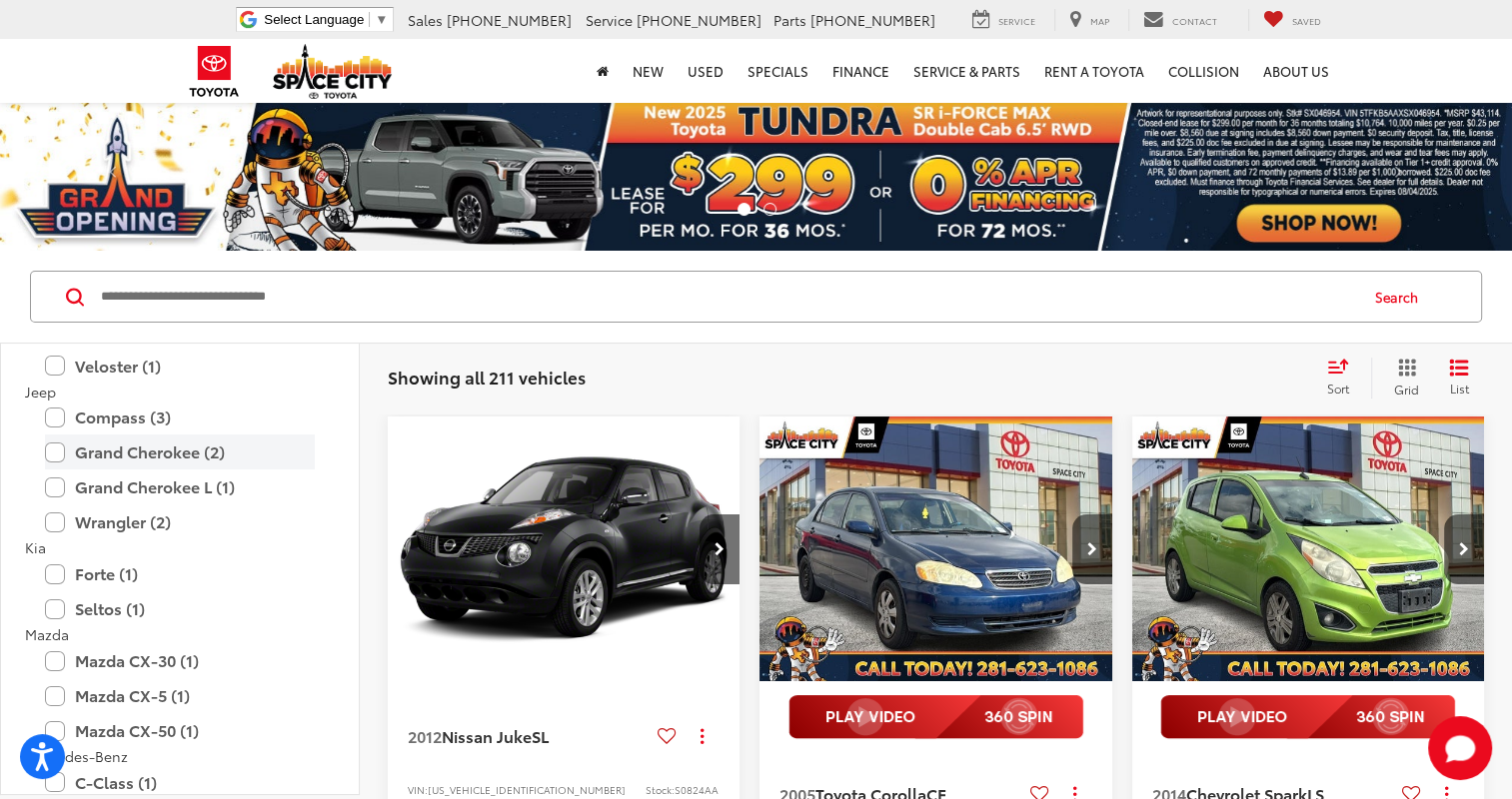 click on "Grand Cherokee (2)" at bounding box center [180, 451] 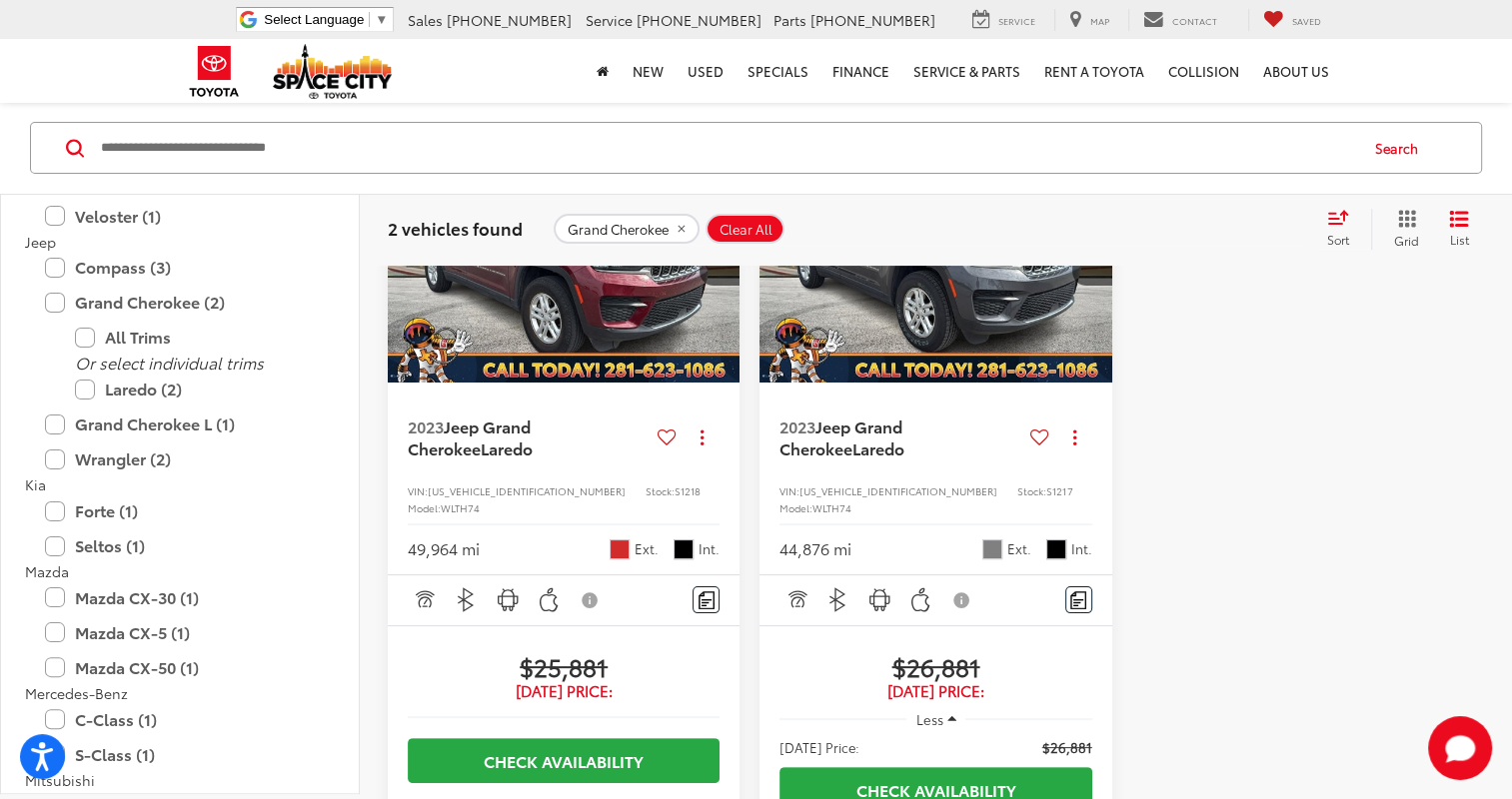 scroll, scrollTop: 300, scrollLeft: 0, axis: vertical 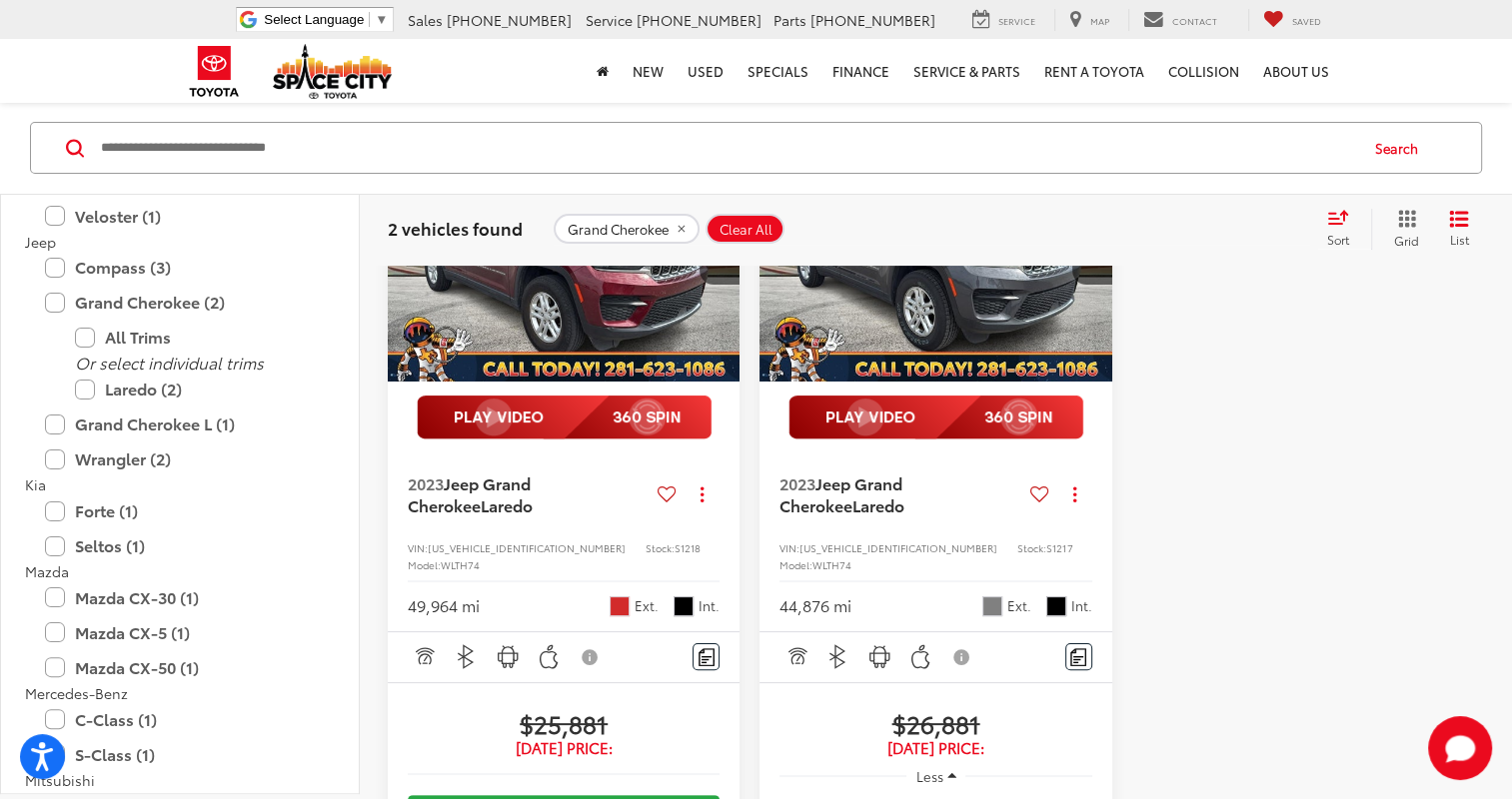 click on "Clear All" at bounding box center (746, 230) 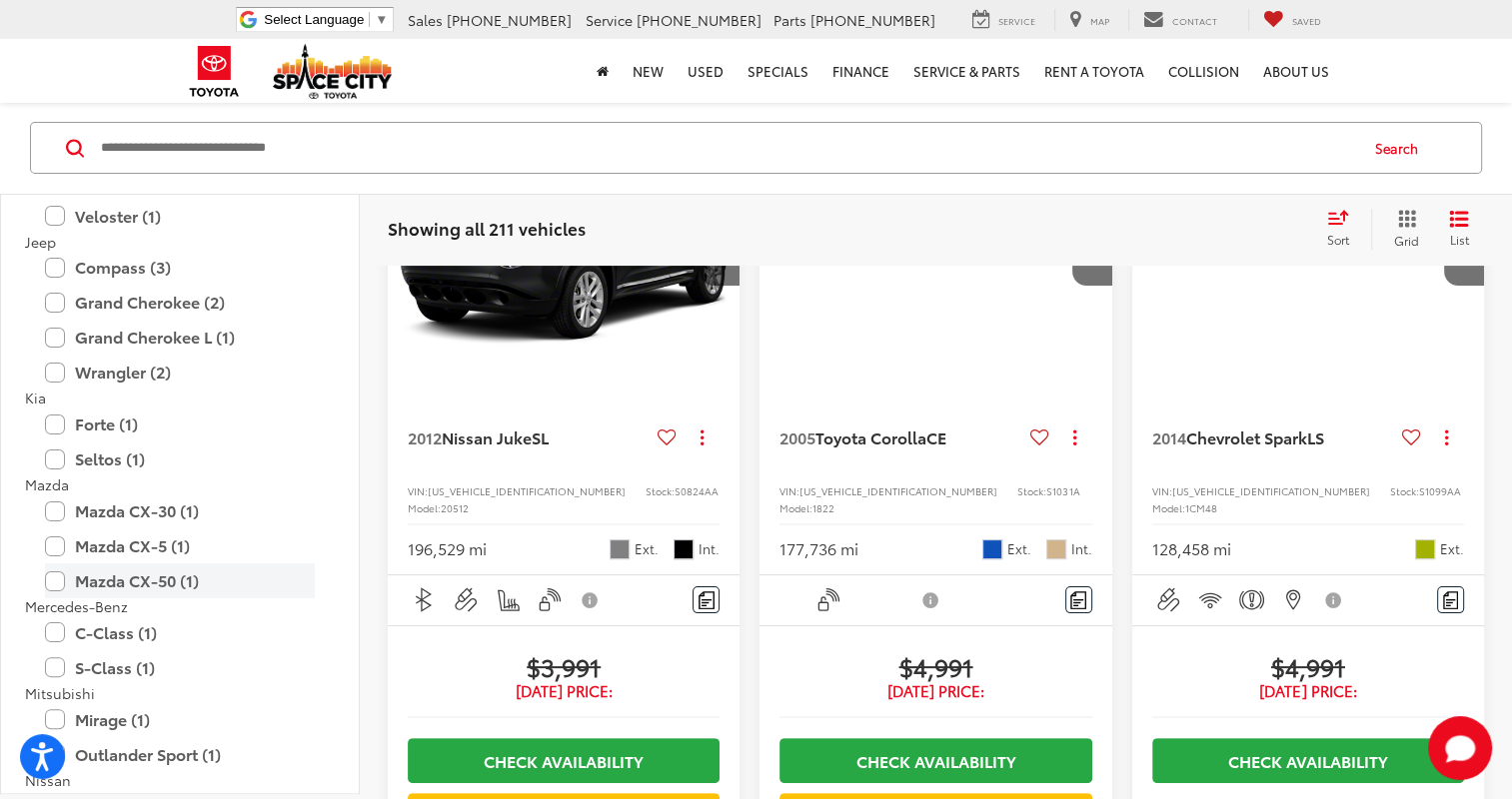 scroll, scrollTop: 447, scrollLeft: 0, axis: vertical 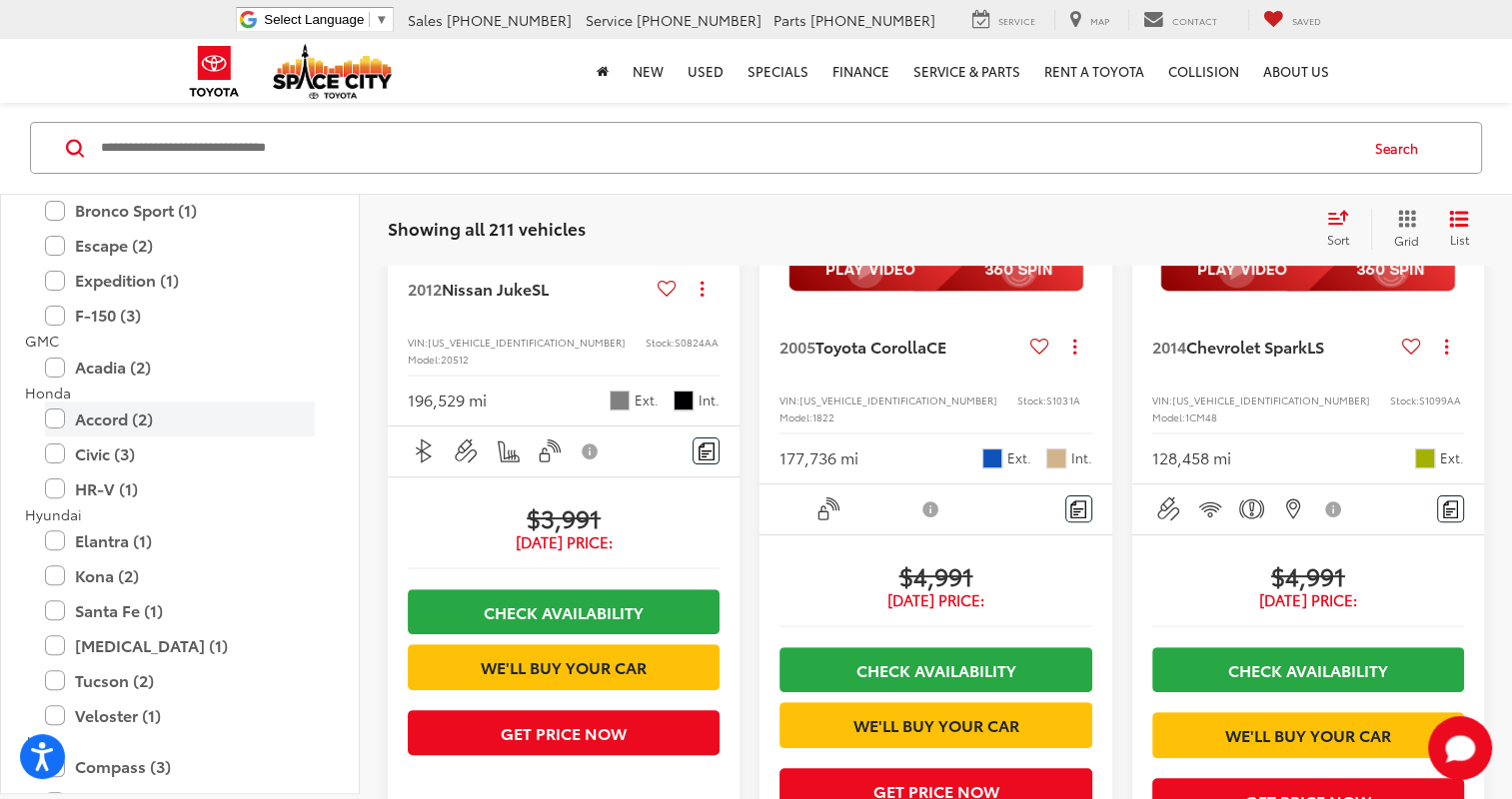 click on "Accord (2)" at bounding box center [180, 418] 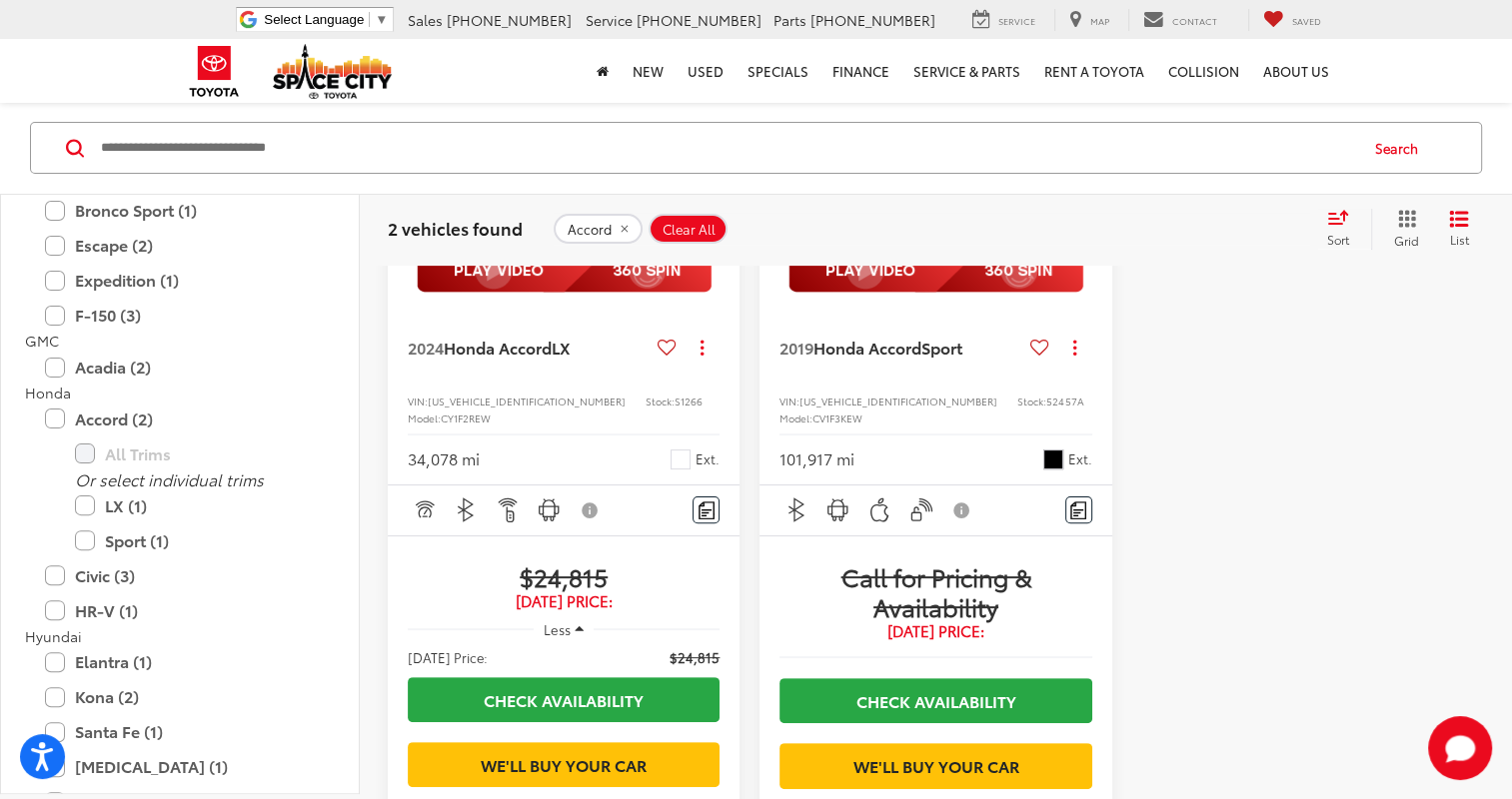 scroll, scrollTop: 447, scrollLeft: 0, axis: vertical 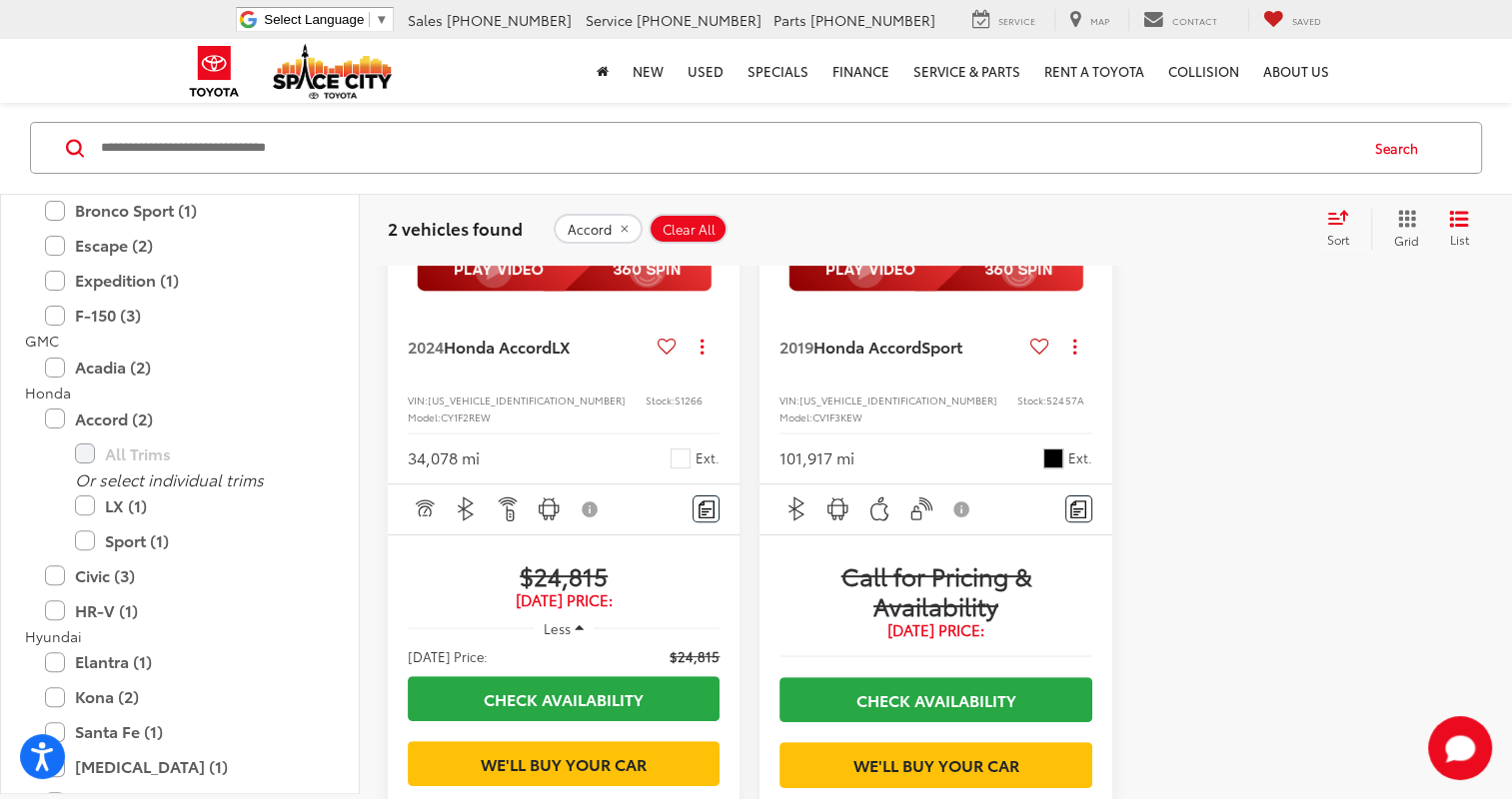 click on "Clear All" at bounding box center [689, 230] 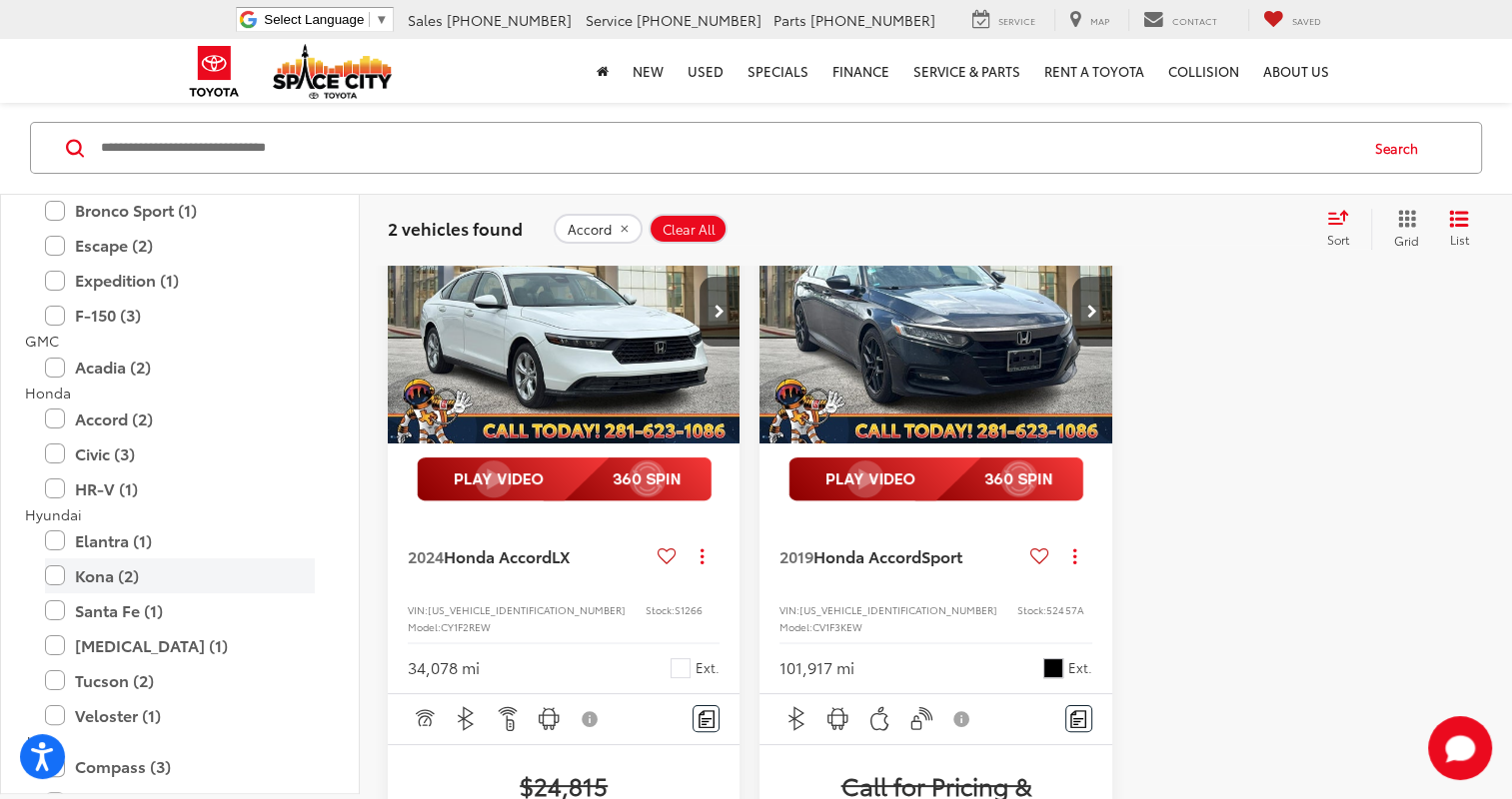 scroll, scrollTop: 148, scrollLeft: 0, axis: vertical 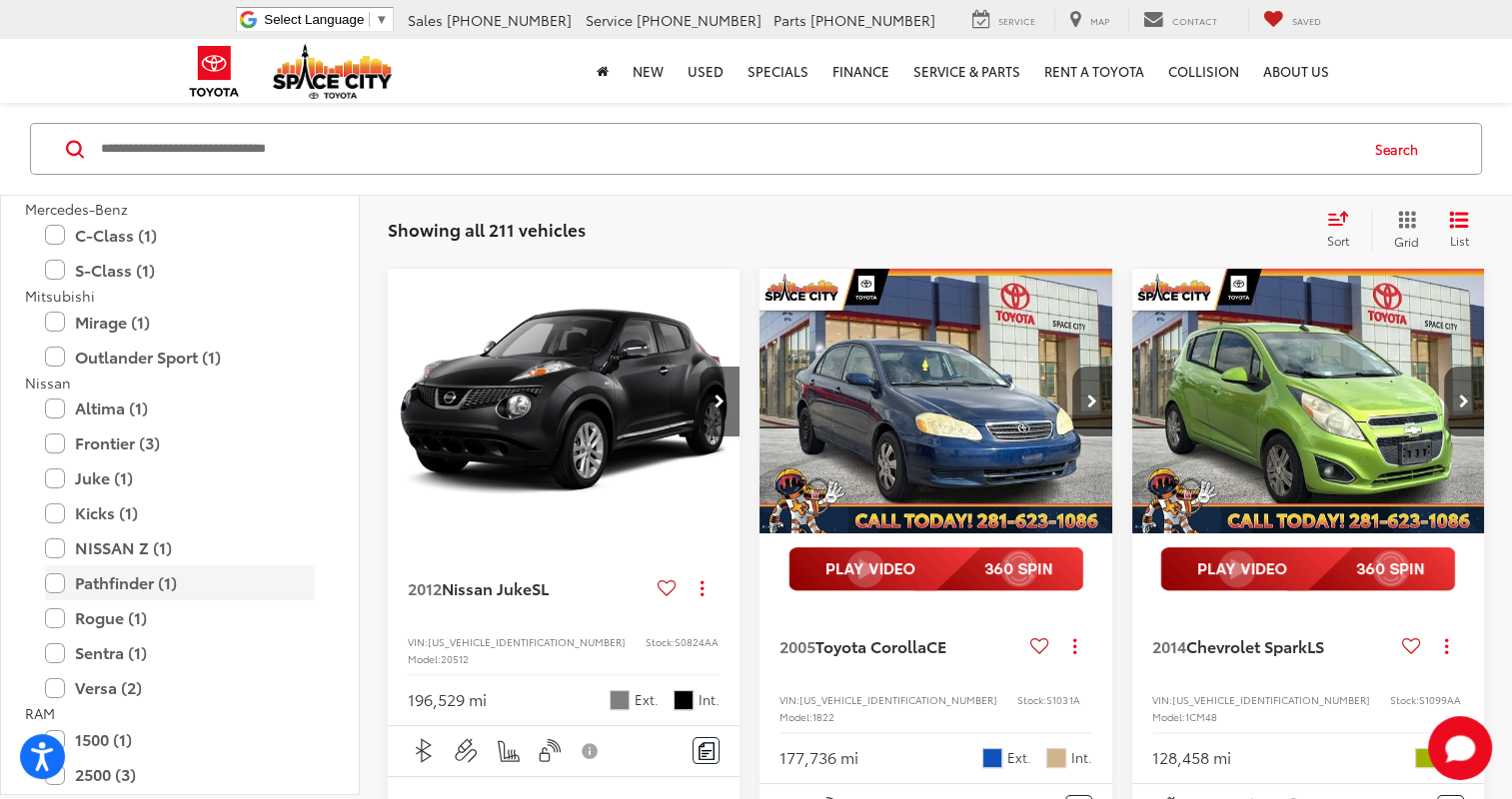 click on "Pathfinder (1)" at bounding box center [180, 582] 